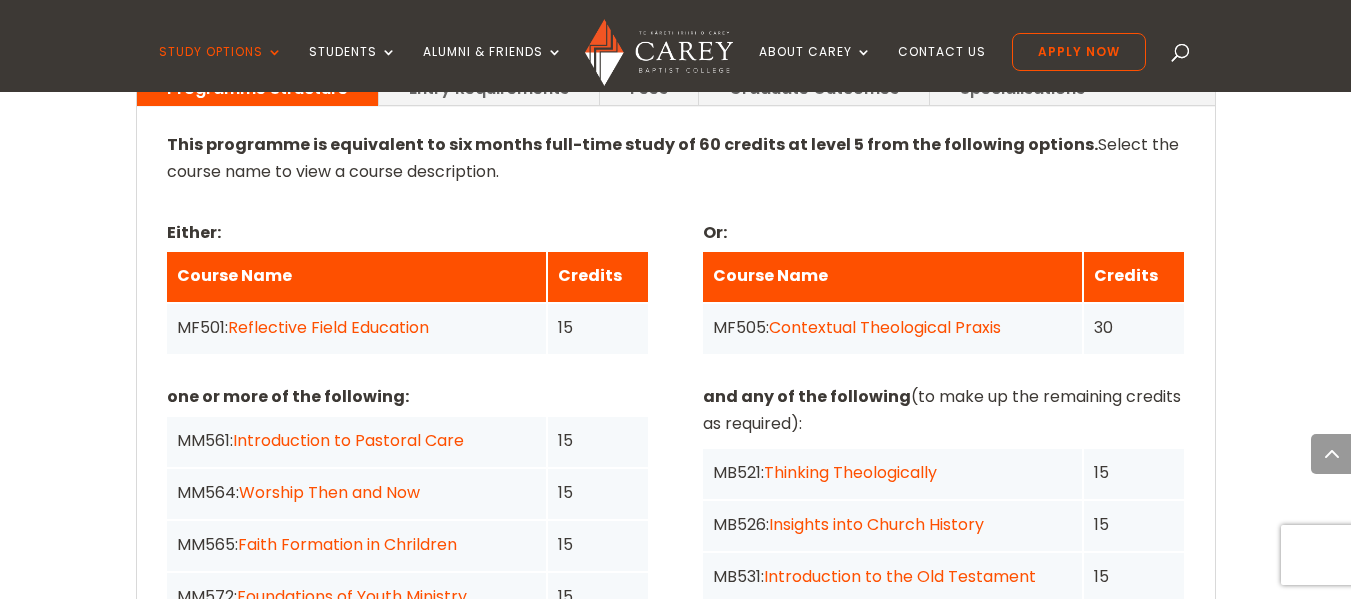 scroll, scrollTop: 1400, scrollLeft: 0, axis: vertical 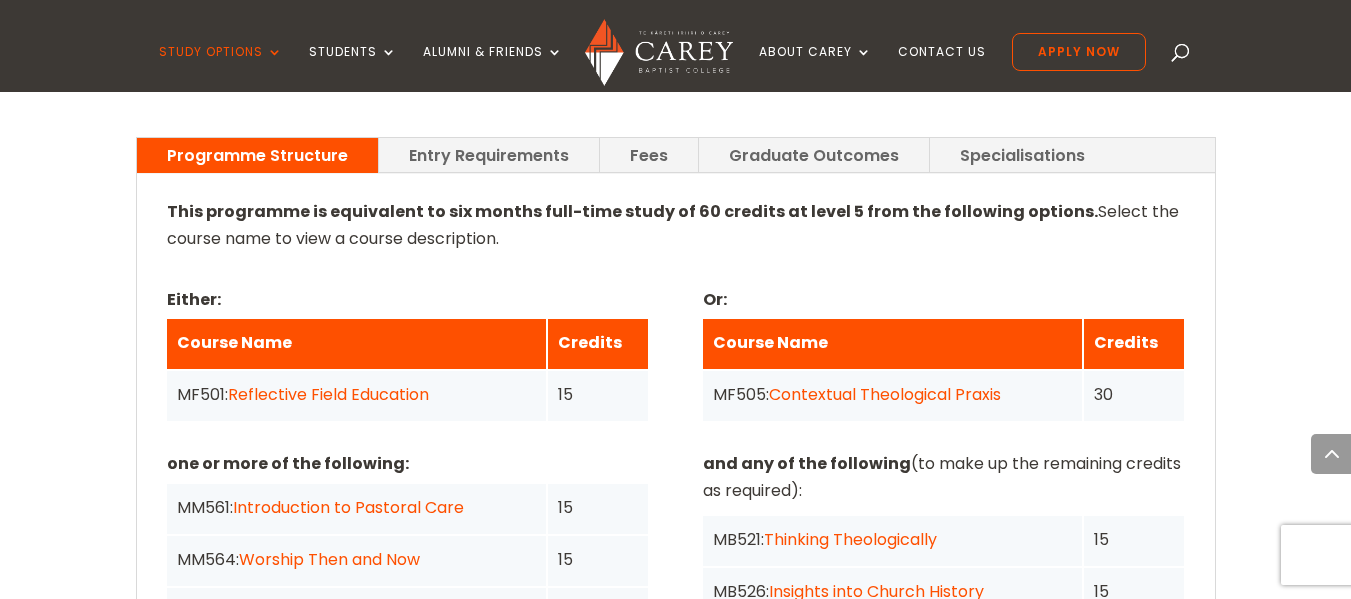 click on "Contextual Theological Praxis" at bounding box center (885, 394) 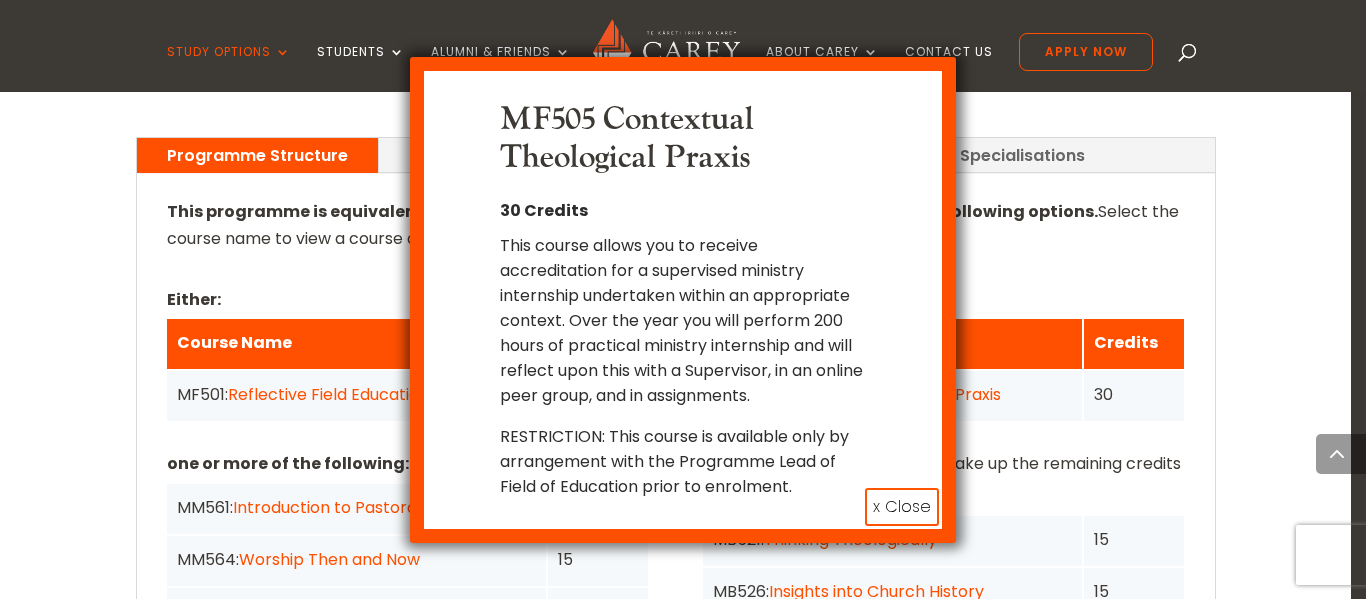 click on "x Close" at bounding box center (902, 507) 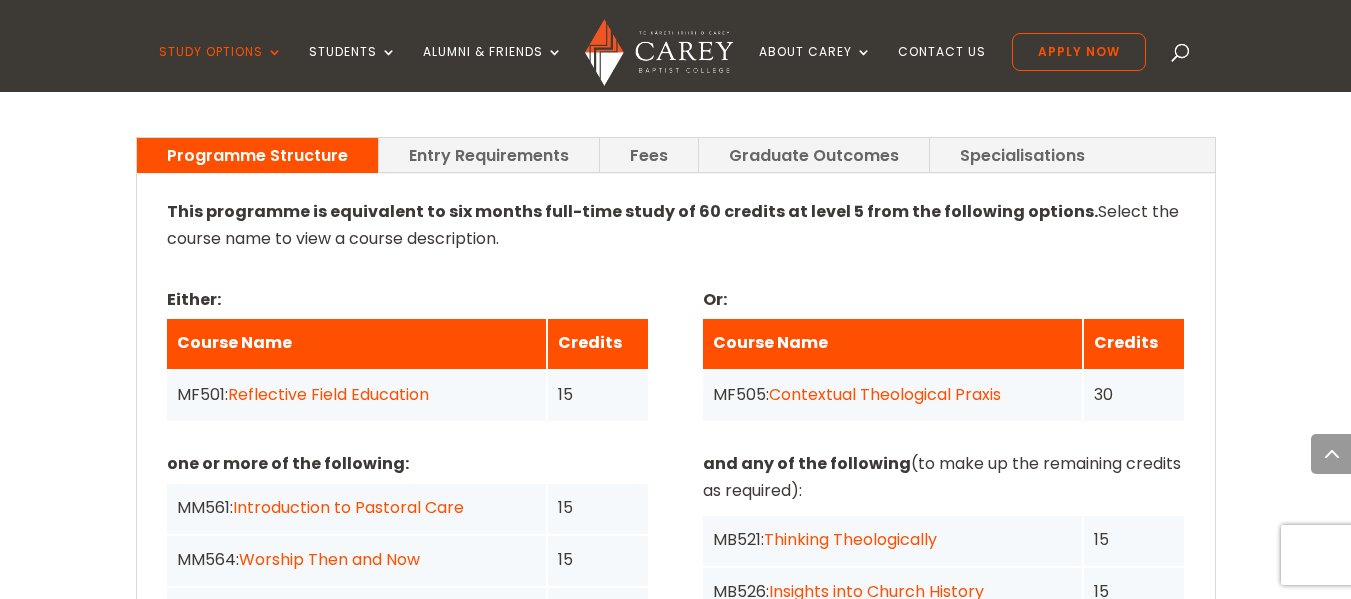 click on "Reflective Field Education" at bounding box center (328, 394) 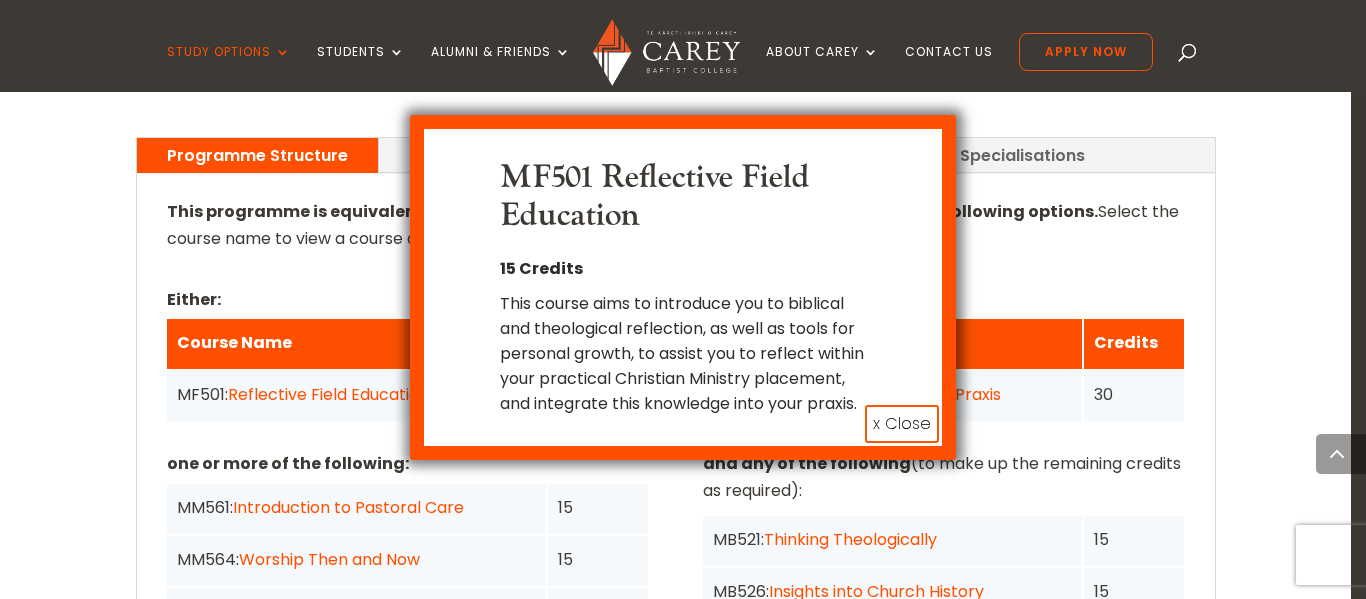 click on "MF501 Reflective Field Education
15 Credits
This course aims to introduce you to biblical and theological reflection, as well as tools for personal growth, to assist you to reflect within your practical Christian Ministry placement, and integrate this knowledge into your praxis.
x Close" at bounding box center [683, 299] 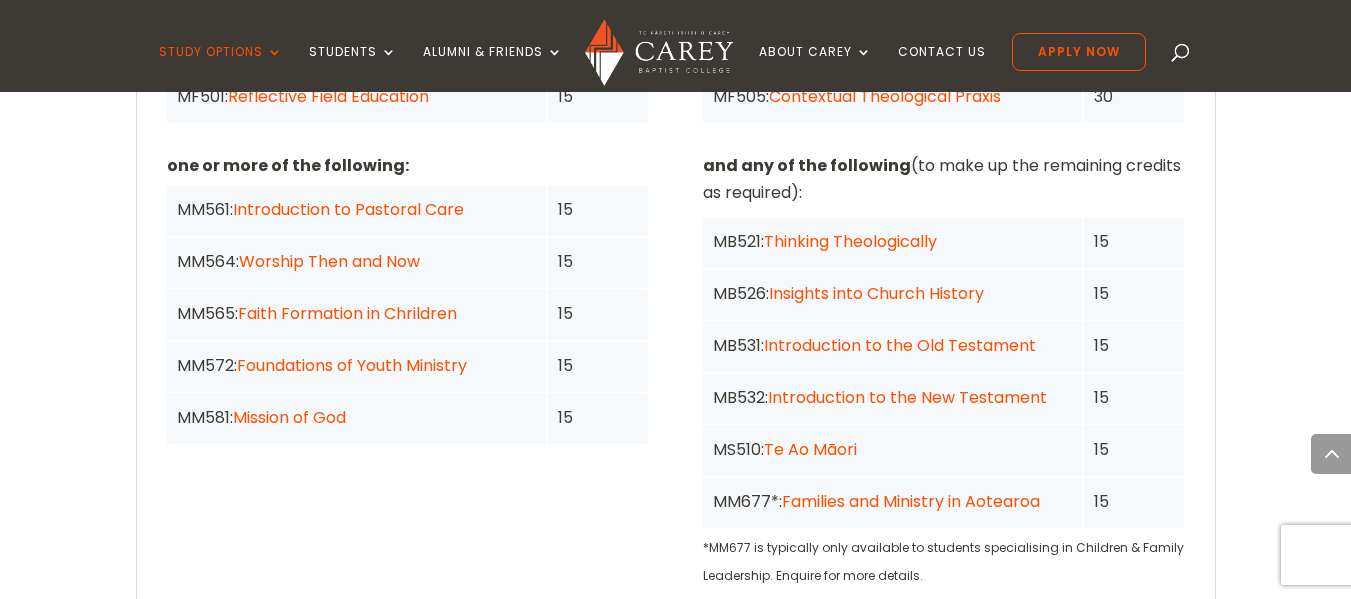scroll, scrollTop: 1700, scrollLeft: 0, axis: vertical 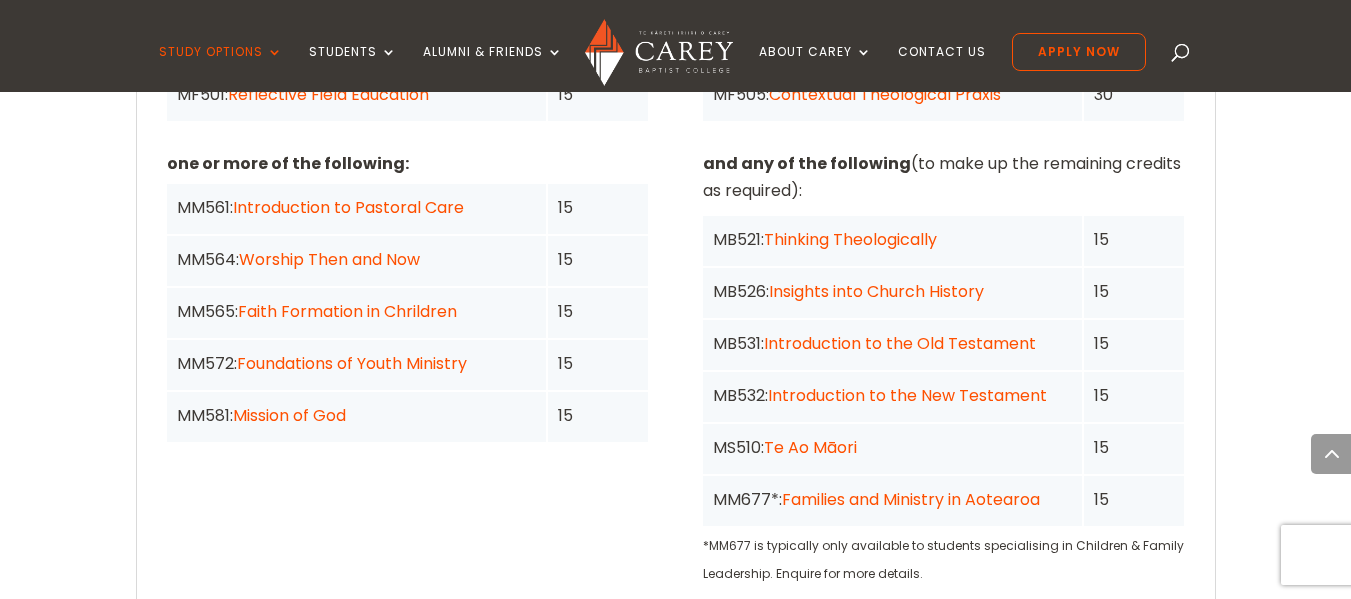 click on "Introduction to Pastoral Care" at bounding box center [348, 207] 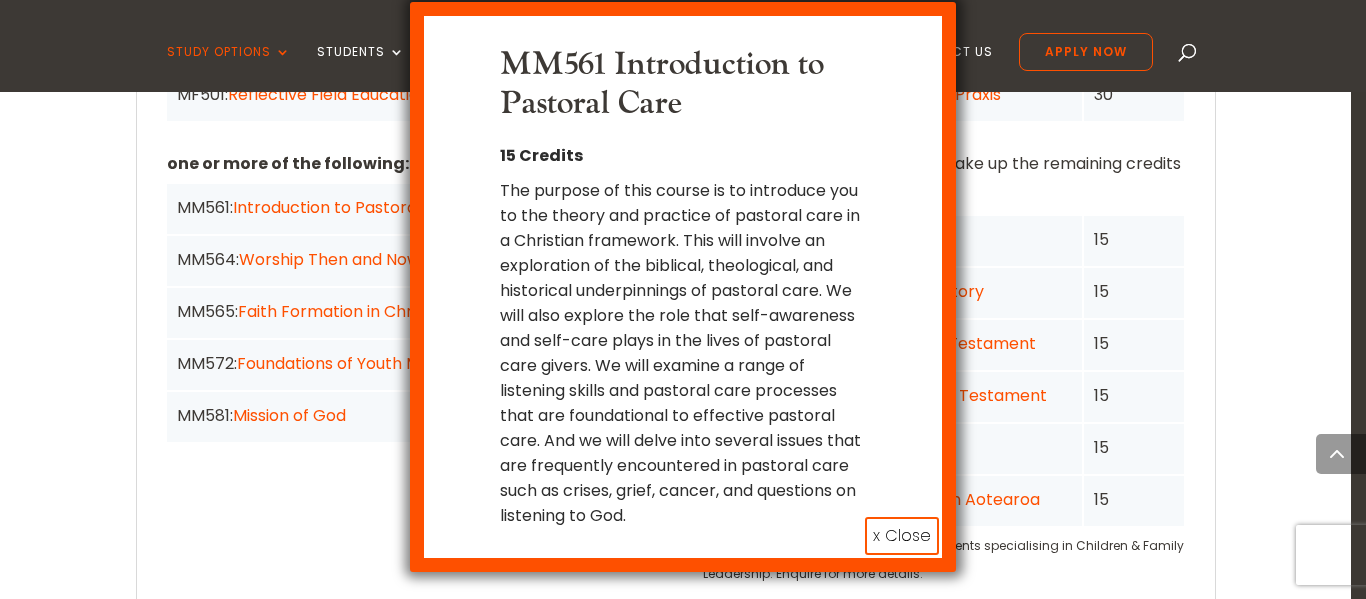 click on "x Close" at bounding box center (902, 536) 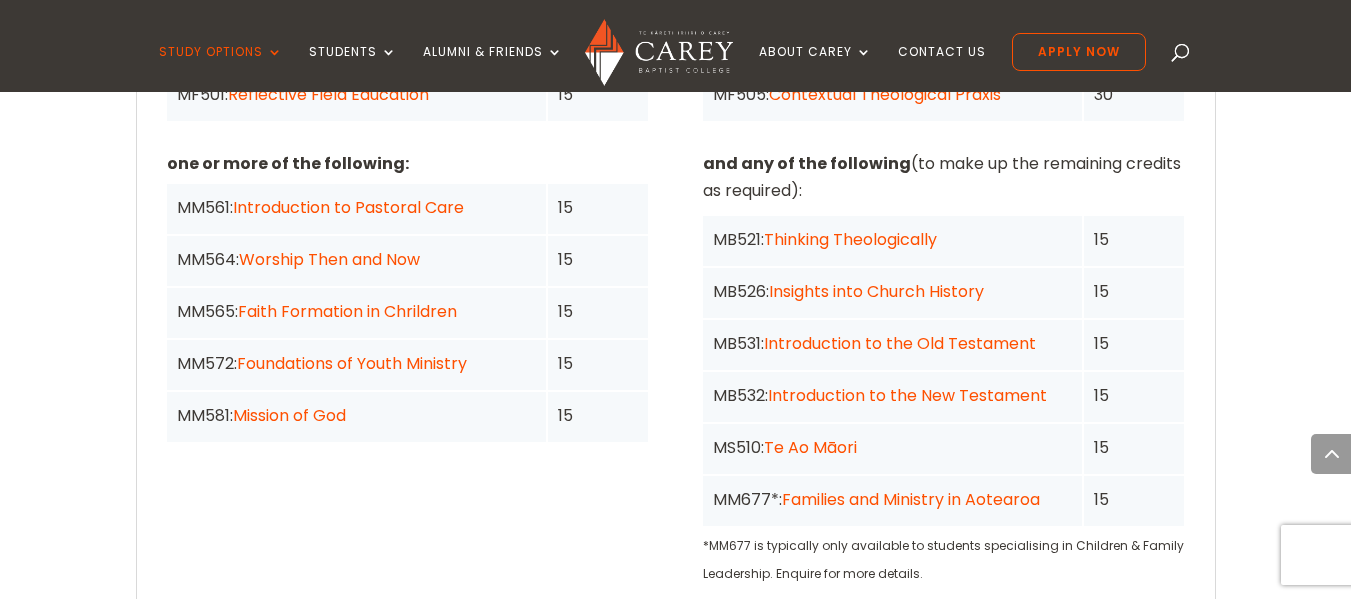 click on "Thinking Theologically" at bounding box center (850, 239) 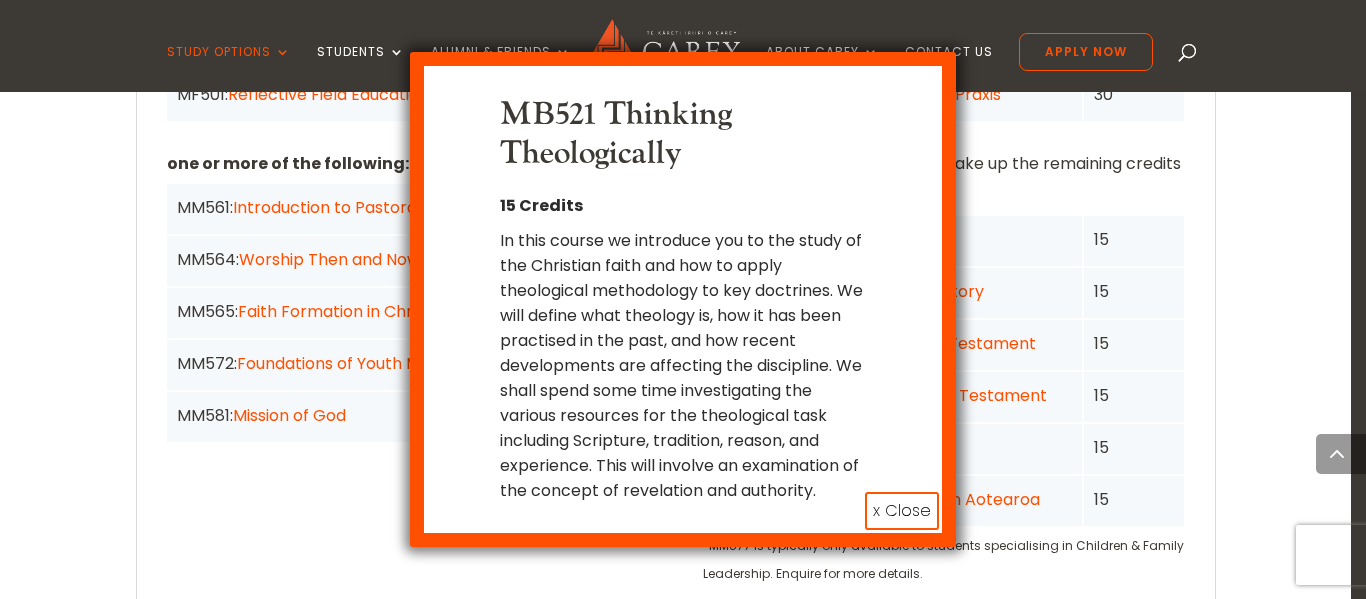 click on "x Close" at bounding box center [902, 511] 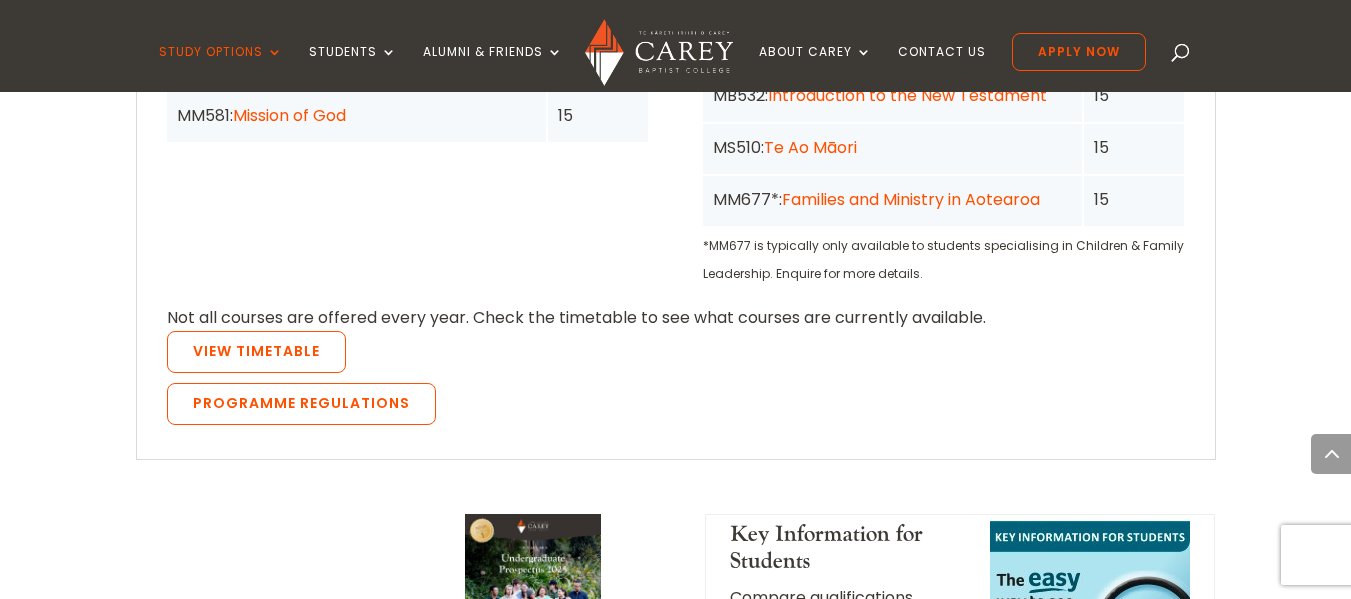 scroll, scrollTop: 2100, scrollLeft: 0, axis: vertical 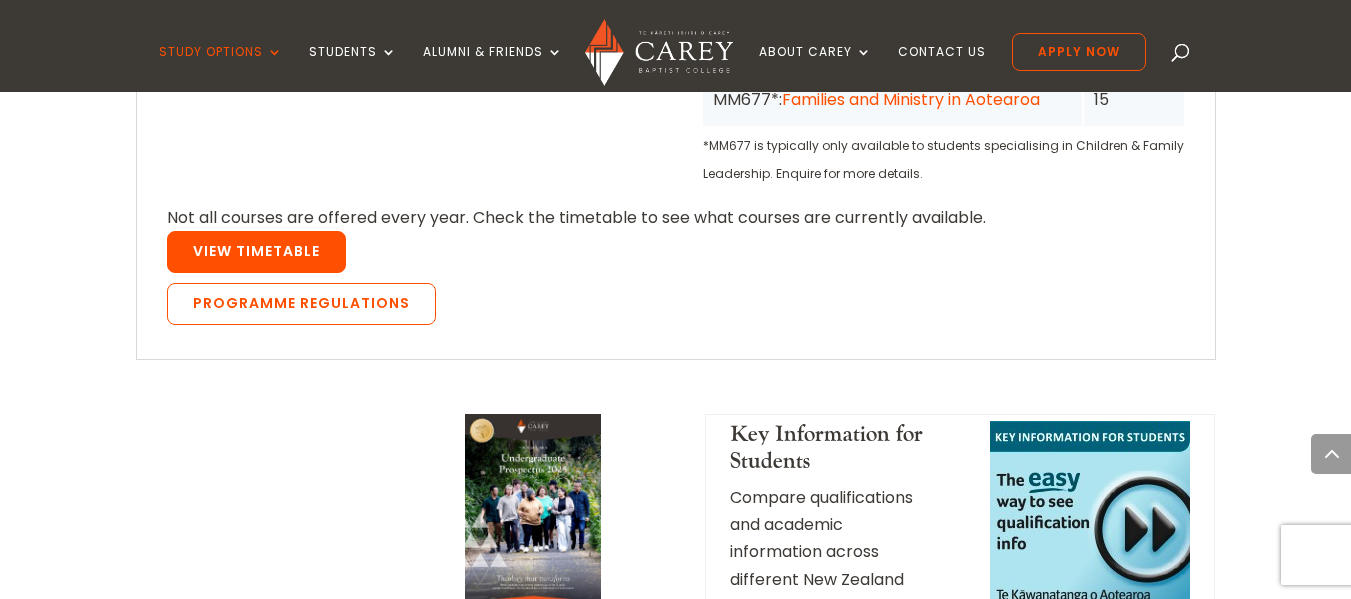 click on "View Timetable" at bounding box center [256, 252] 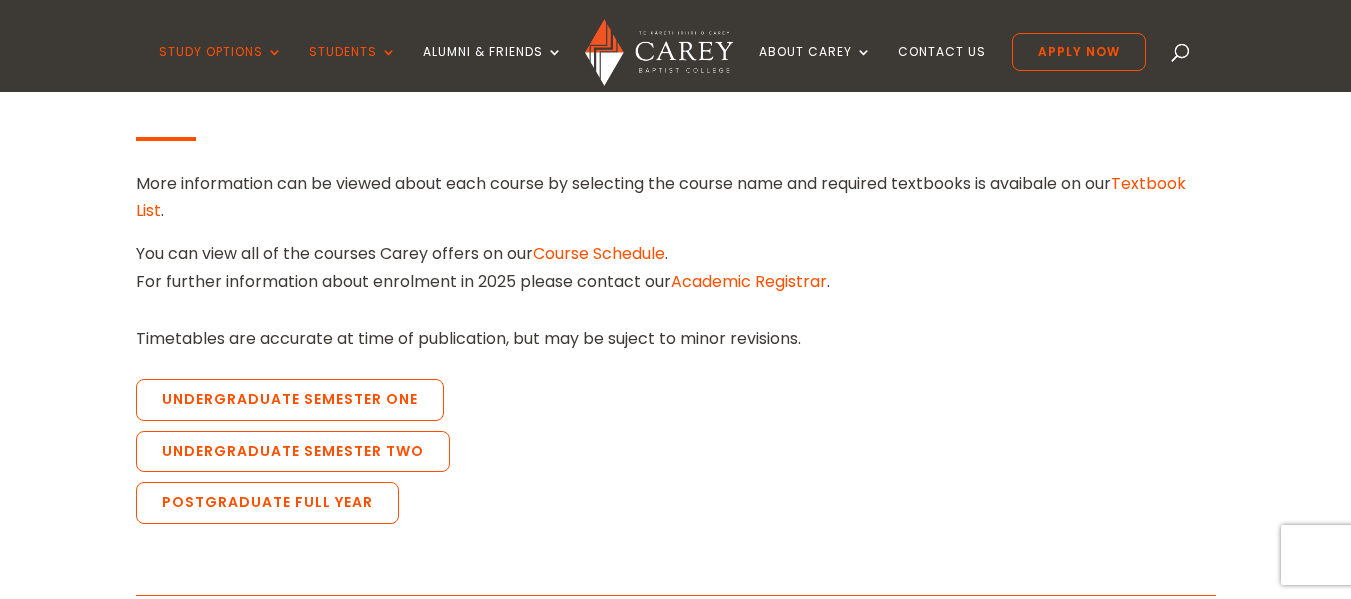 scroll, scrollTop: 600, scrollLeft: 0, axis: vertical 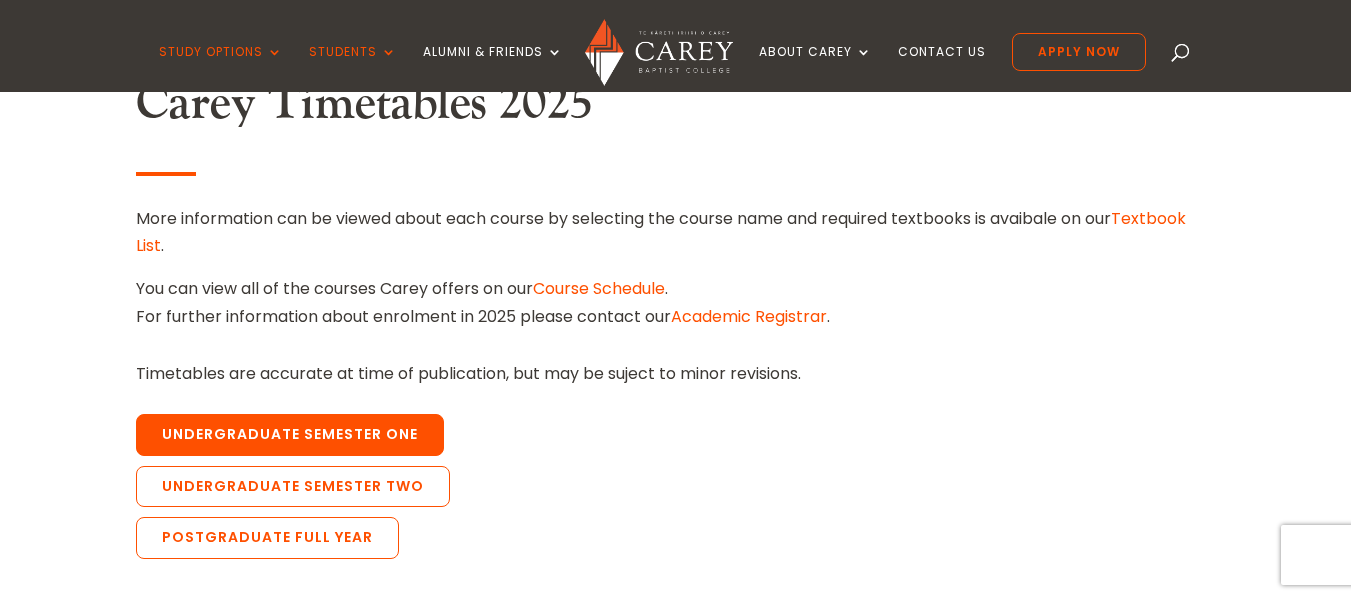 click on "Undergraduate Semester One" at bounding box center (290, 435) 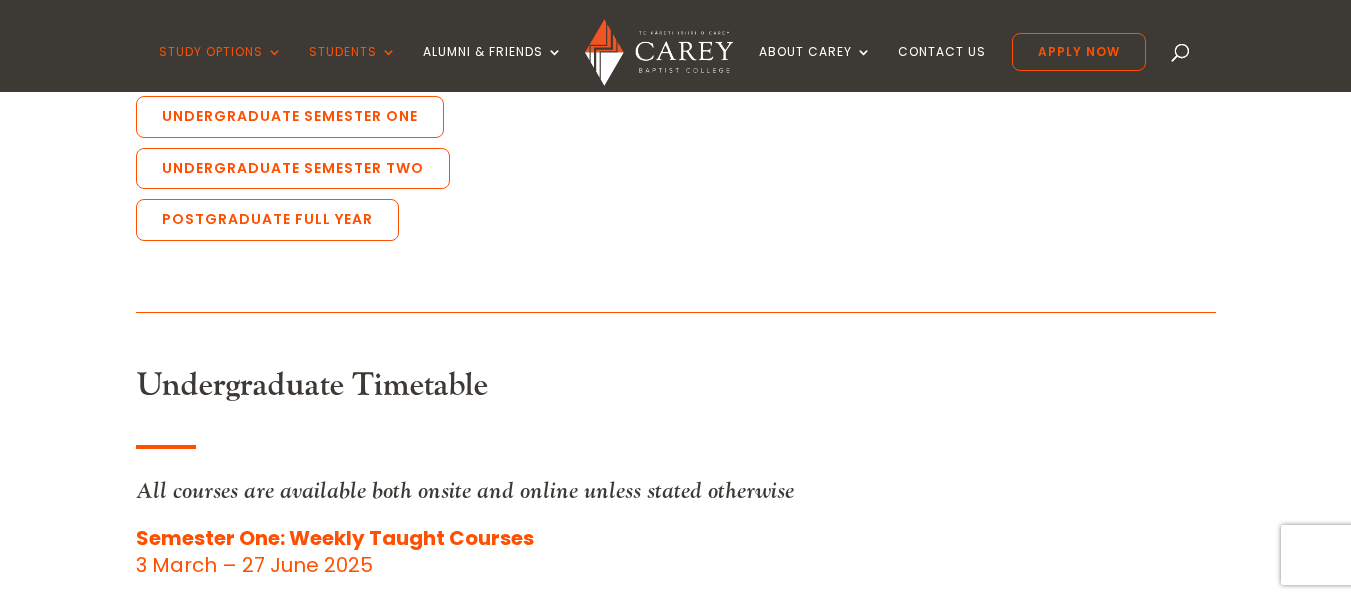 scroll, scrollTop: 567, scrollLeft: 0, axis: vertical 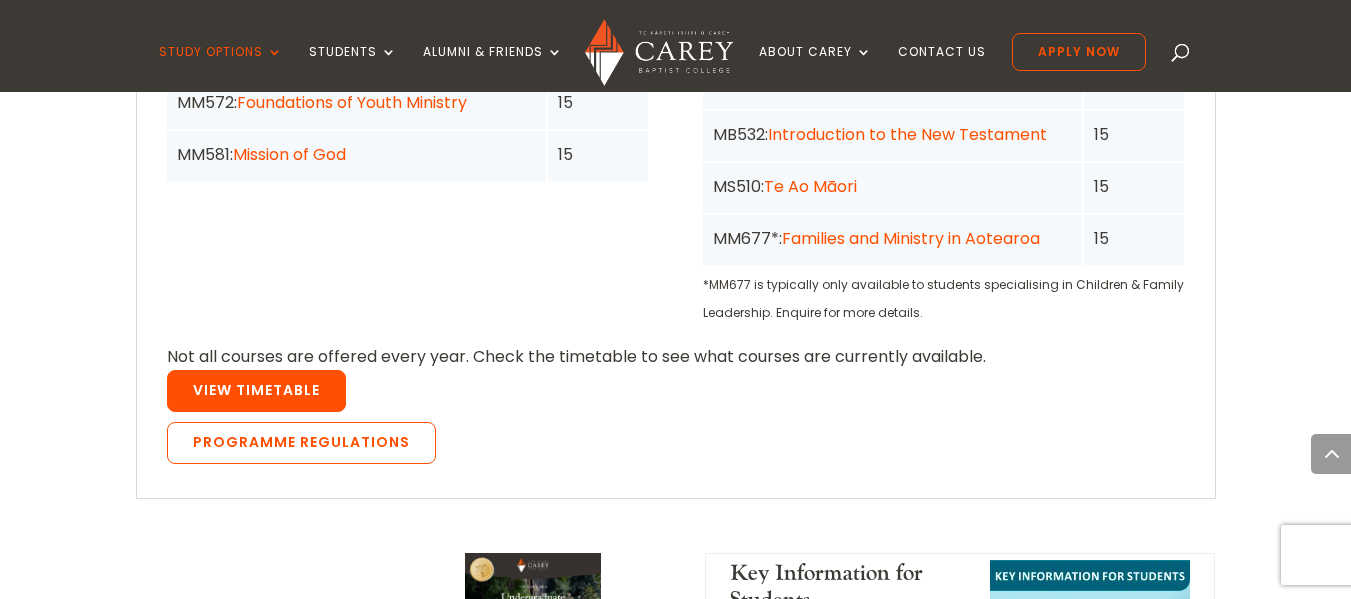 click on "View Timetable" at bounding box center [256, 391] 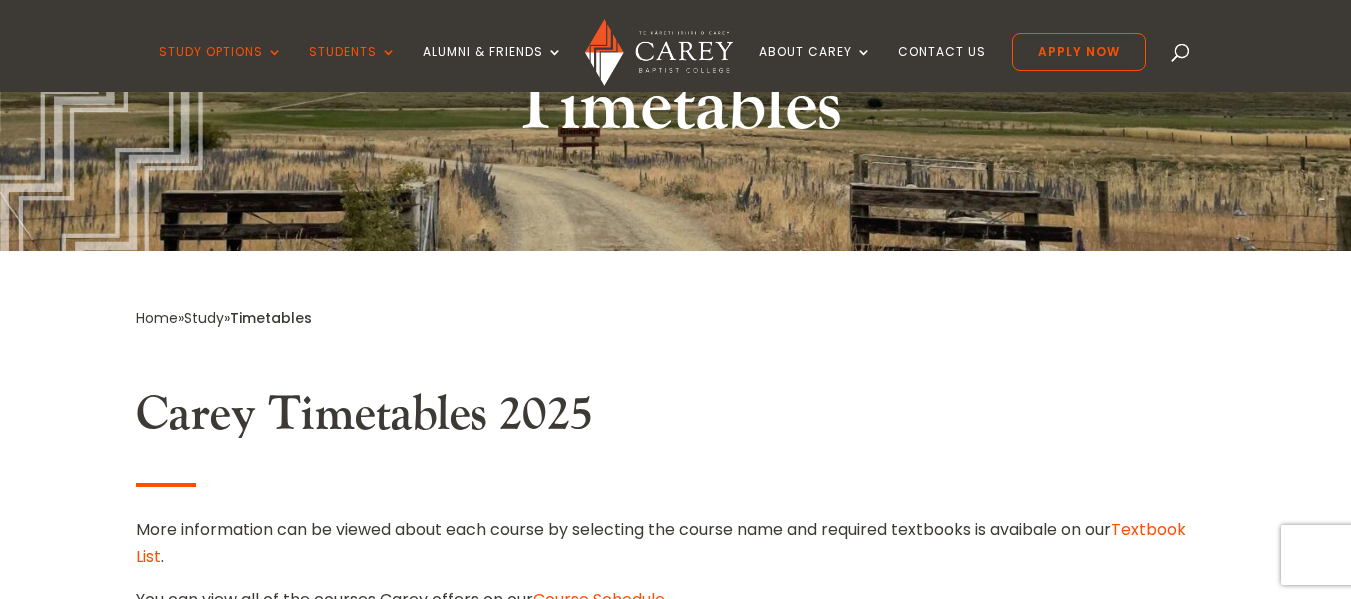scroll, scrollTop: 700, scrollLeft: 0, axis: vertical 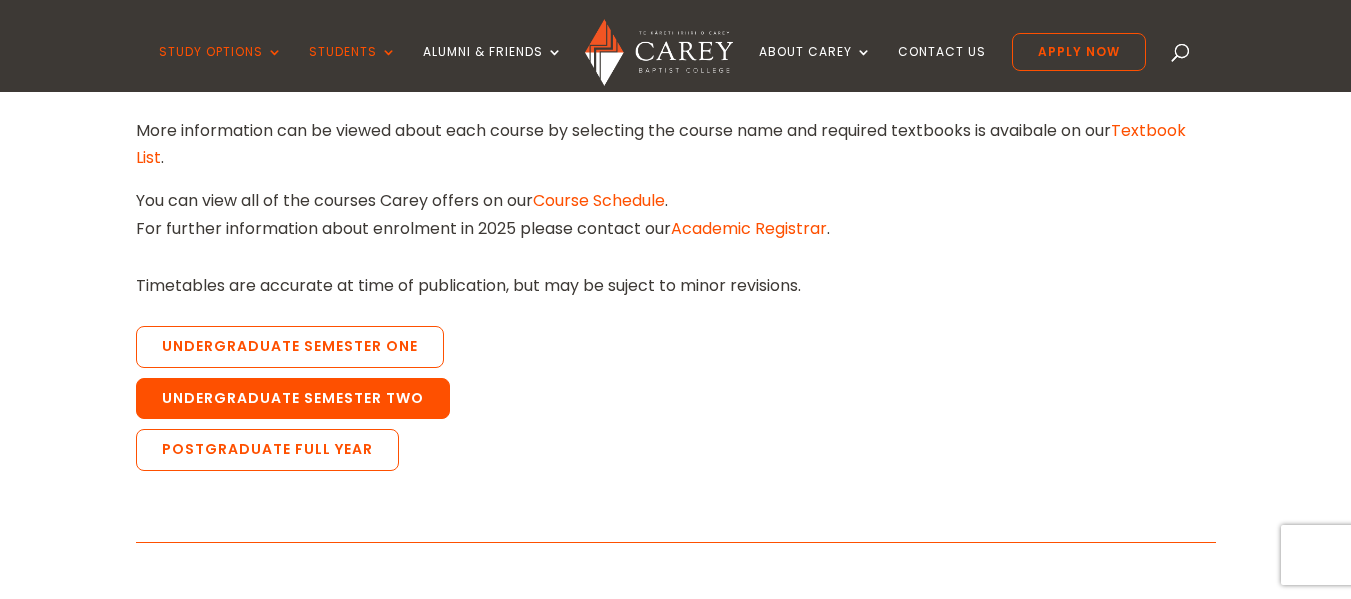 click on "Undergraduate  Semester Two" at bounding box center (293, 399) 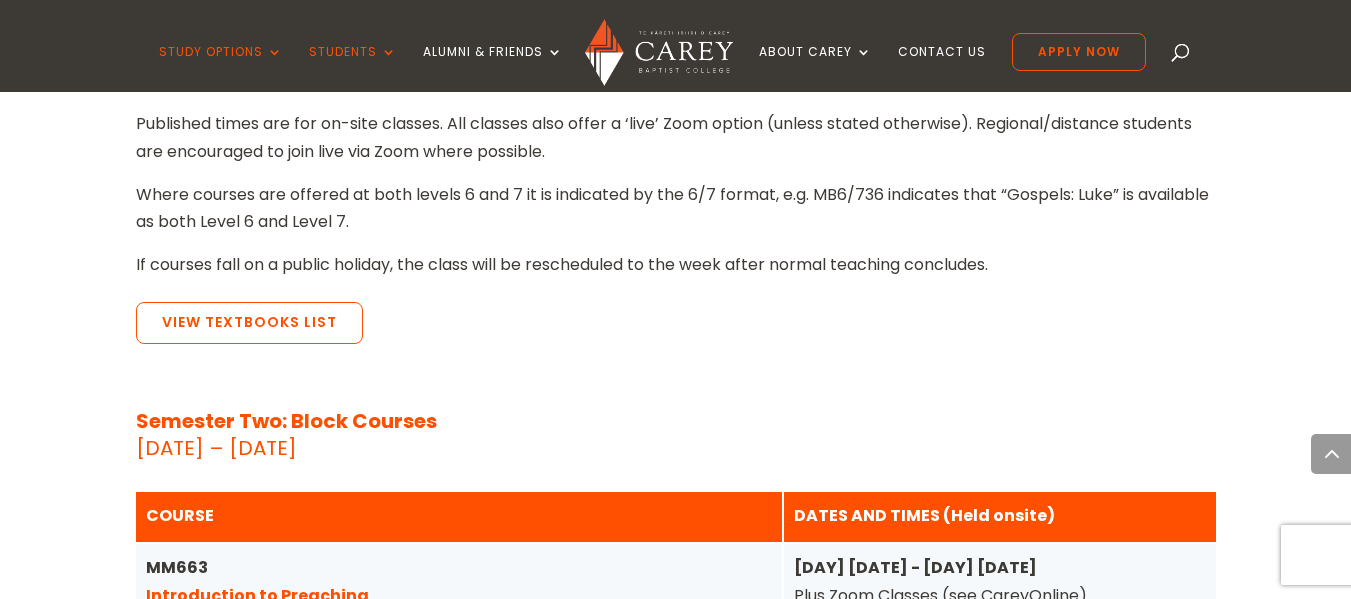 scroll, scrollTop: 4219, scrollLeft: 0, axis: vertical 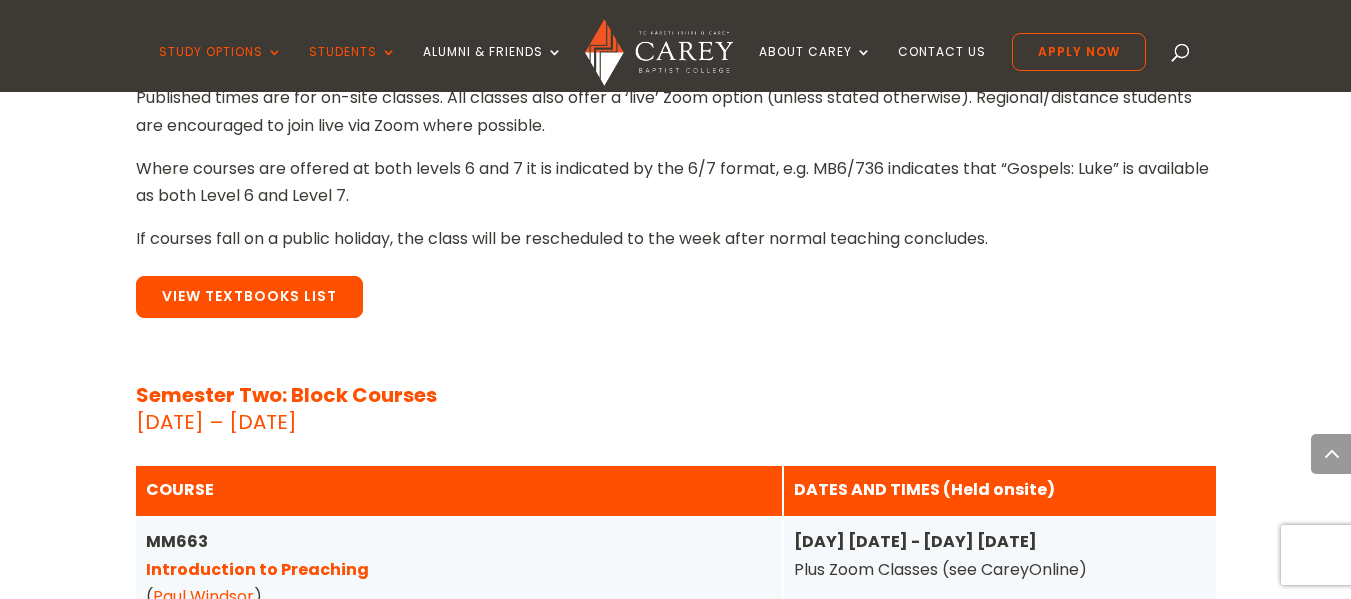 click on "View Textbooks List" at bounding box center [249, 297] 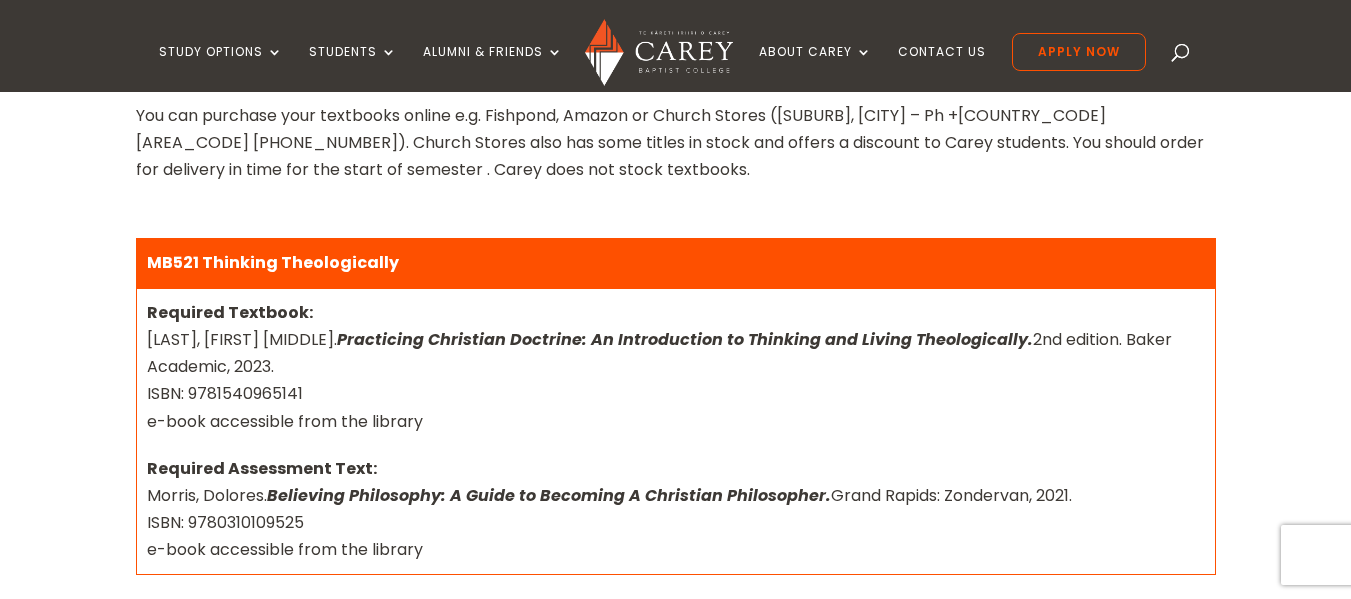 scroll, scrollTop: 700, scrollLeft: 0, axis: vertical 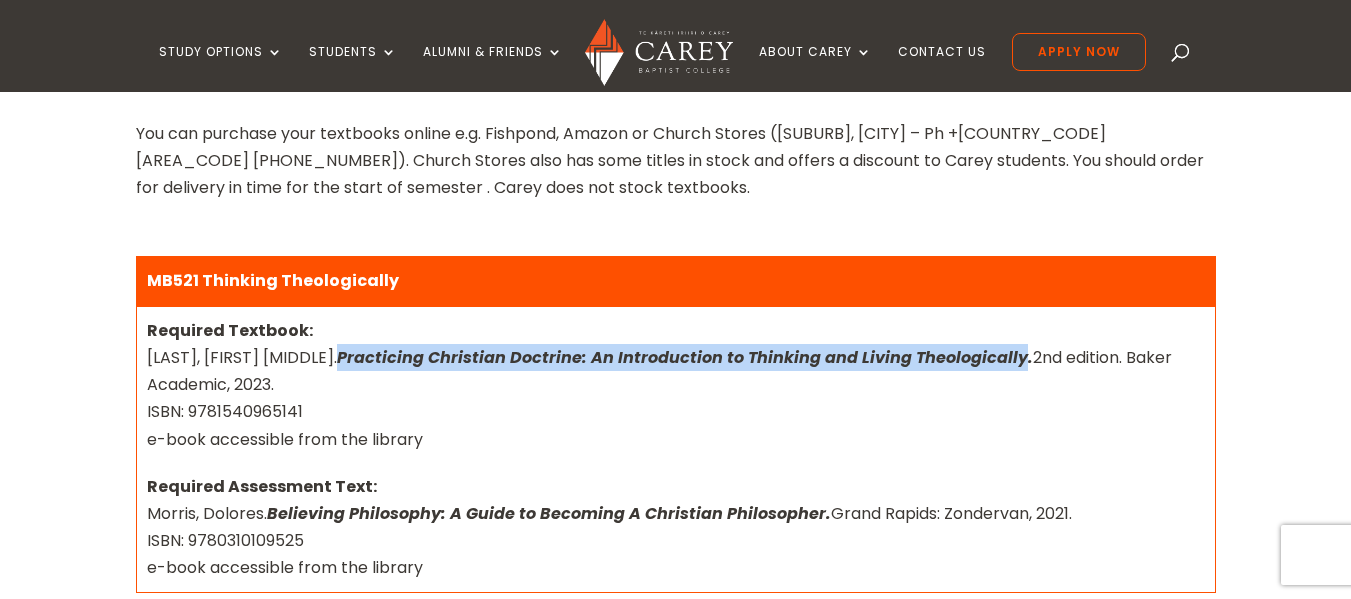 drag, startPoint x: 295, startPoint y: 351, endPoint x: 968, endPoint y: 357, distance: 673.02673 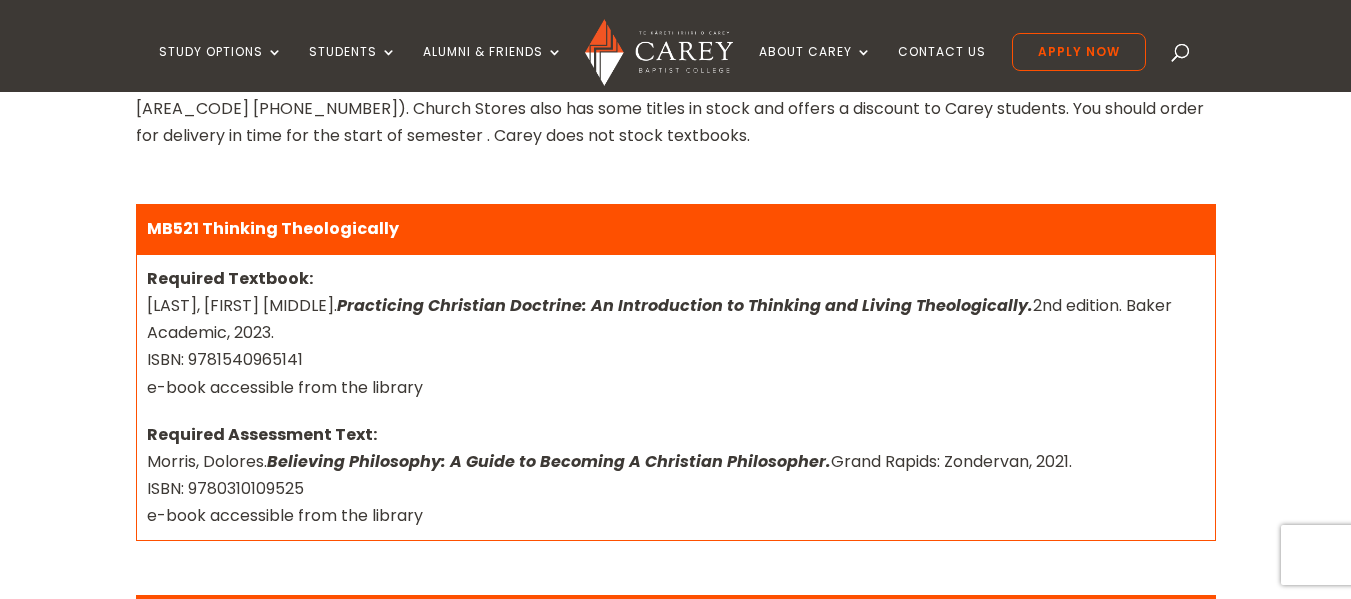 scroll, scrollTop: 800, scrollLeft: 0, axis: vertical 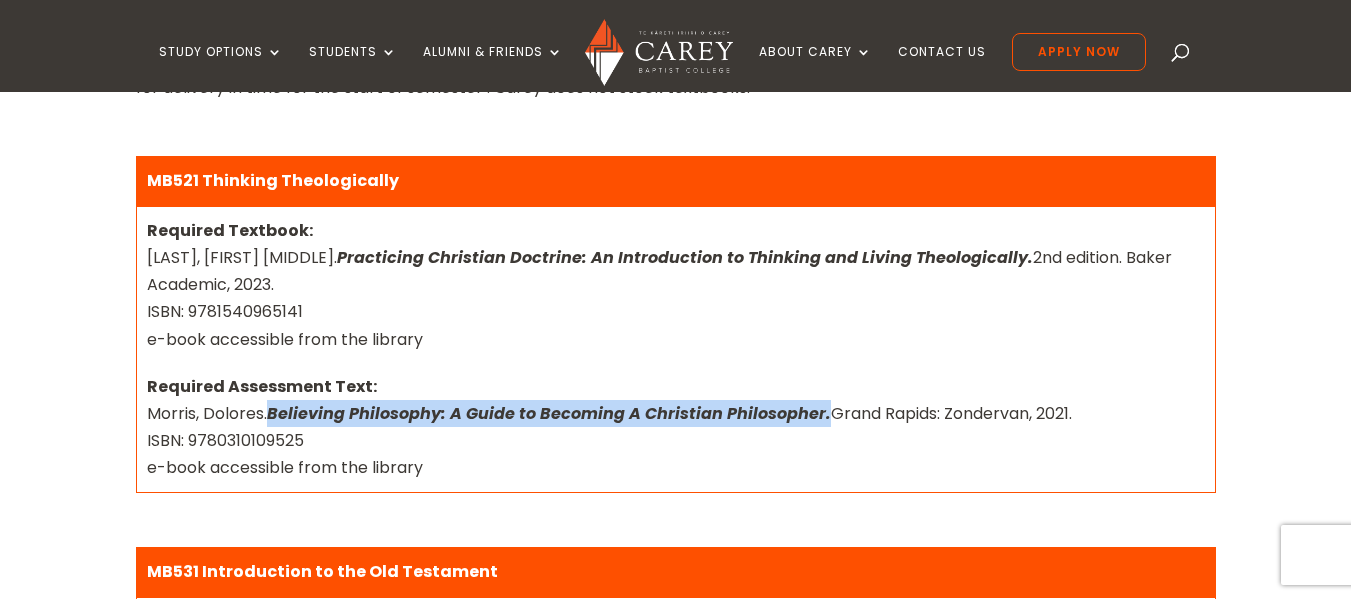 drag, startPoint x: 270, startPoint y: 409, endPoint x: 821, endPoint y: 410, distance: 551.0009 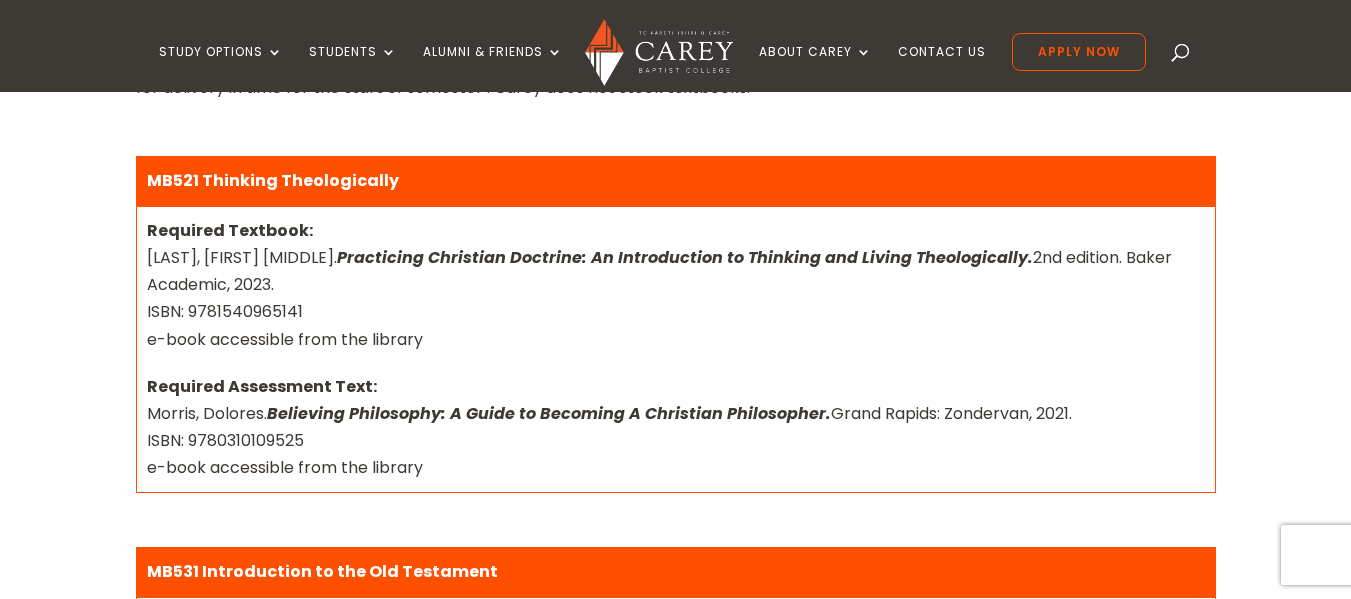 click on "Required Textbook: Jones, Beth Felker.  Practicing Christian Doctrine: An Introduction to Thinking and Living Theologically.  2nd edition. Baker Academic, 2023. ISBN: 9781540965141 e-book accessible from the library" at bounding box center [676, 285] 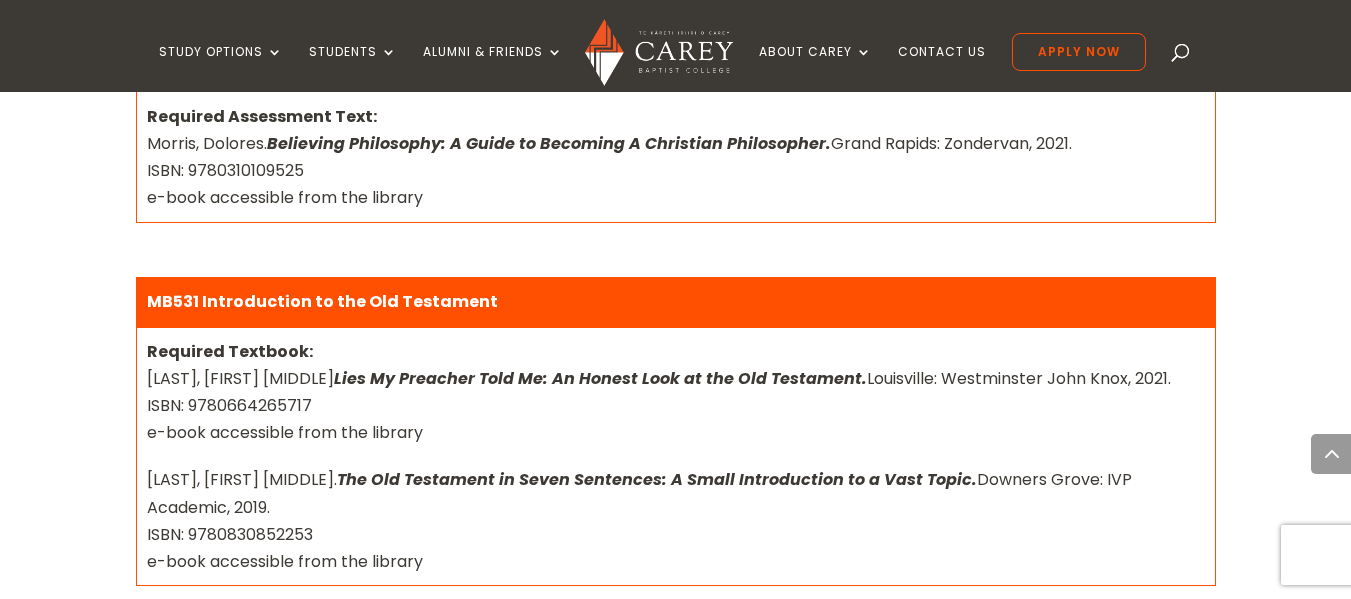 scroll, scrollTop: 1100, scrollLeft: 0, axis: vertical 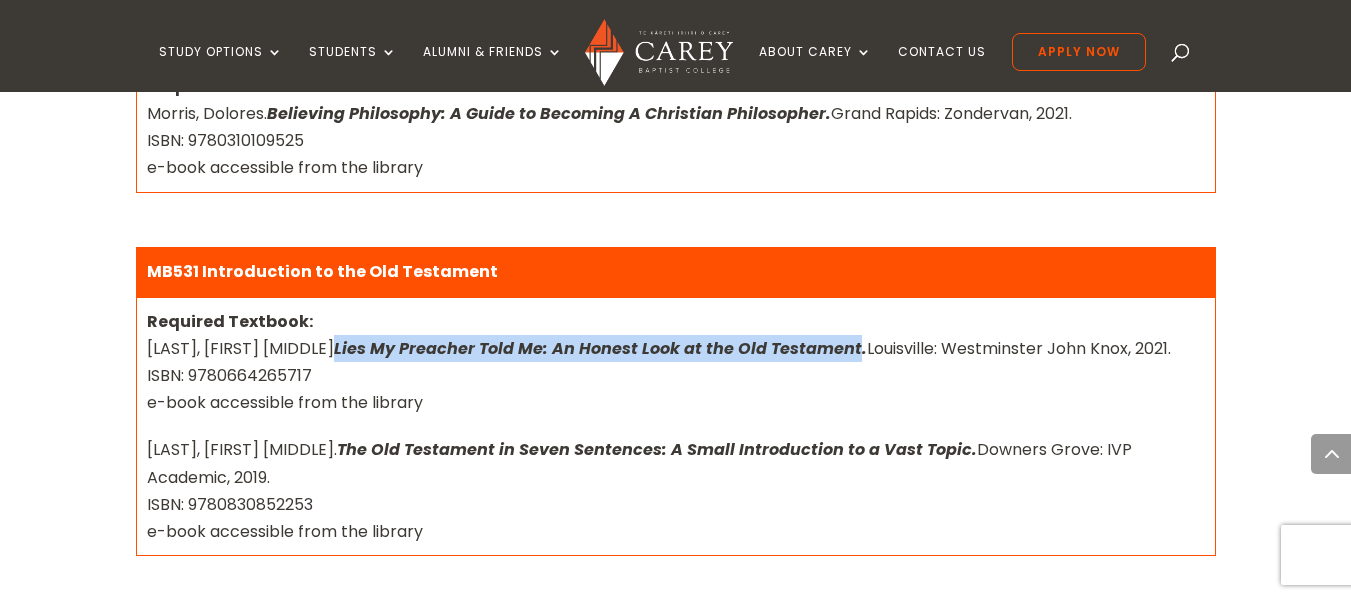 drag, startPoint x: 276, startPoint y: 346, endPoint x: 789, endPoint y: 350, distance: 513.01556 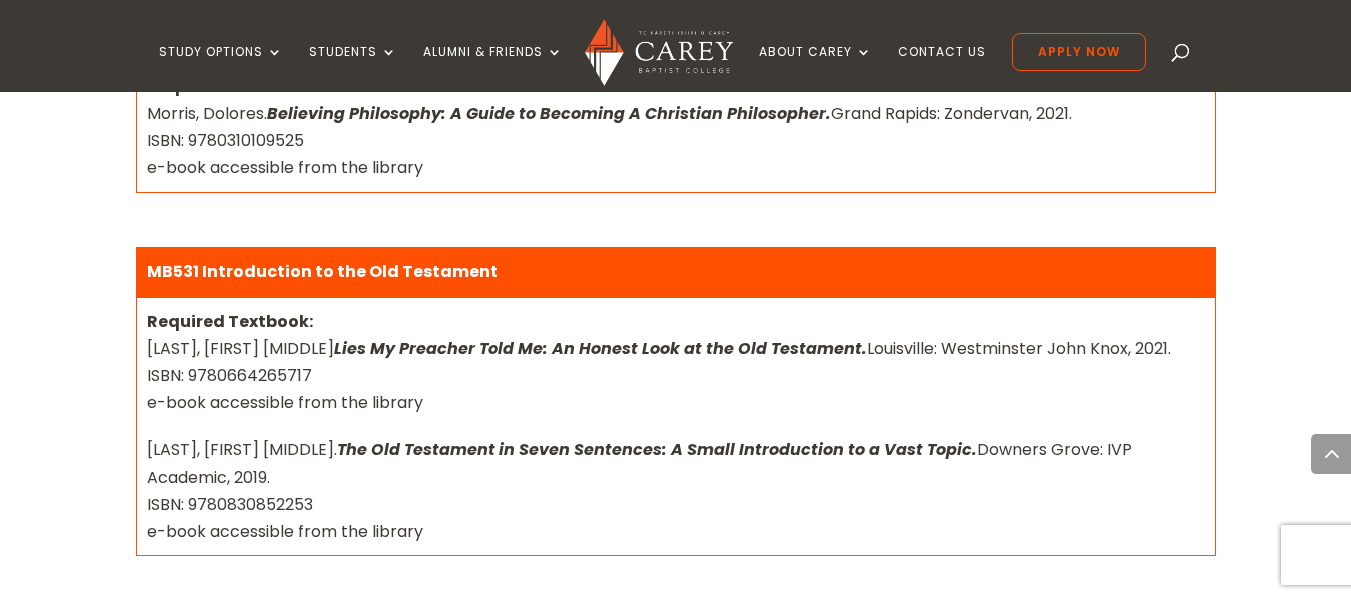 click on "Required Textbook: Strawn, Brent A.  Lies My Preacher Told Me: An Honest Look at the Old Testament.    Louisville: Westminster John Knox, 2021. ISBN: 9780664265717 e-book accessible from the library" at bounding box center (676, 362) 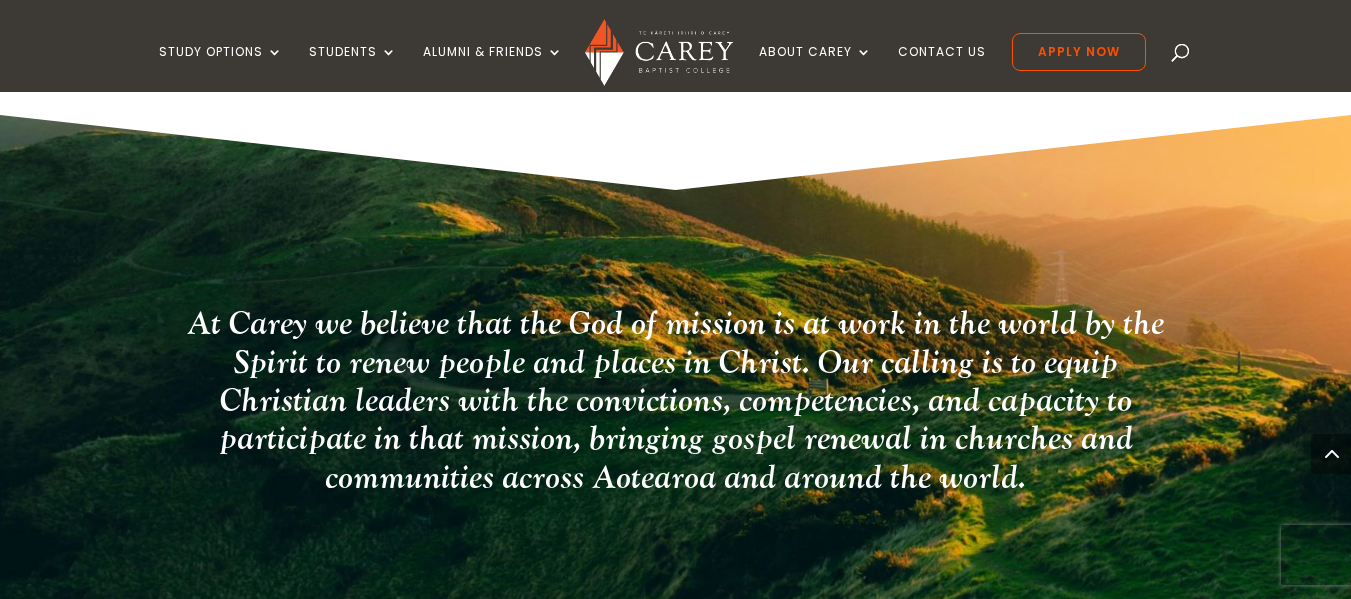 scroll, scrollTop: 4000, scrollLeft: 0, axis: vertical 